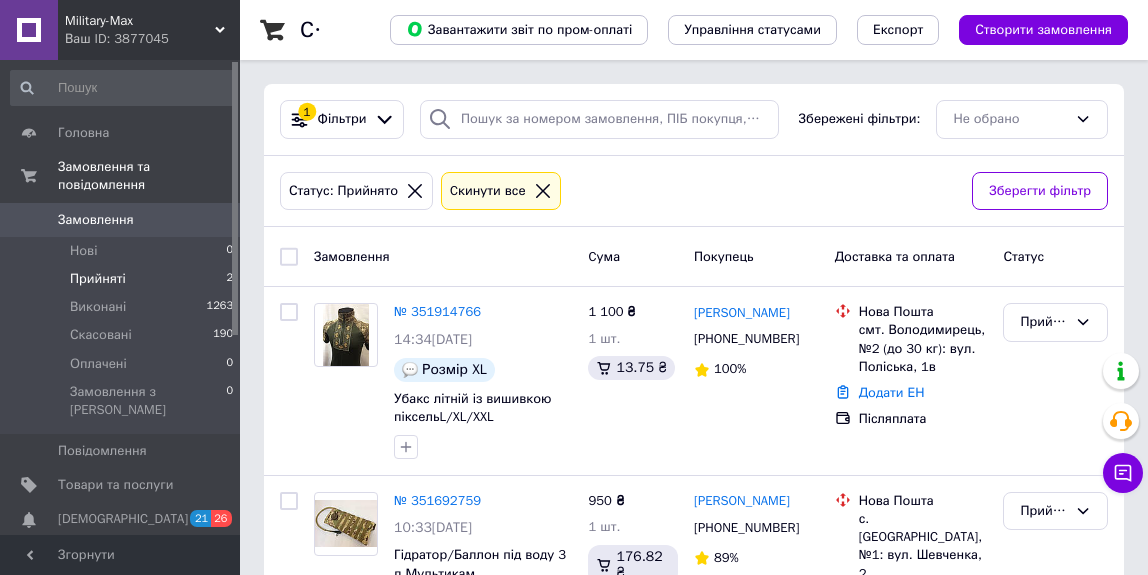 scroll, scrollTop: 0, scrollLeft: 0, axis: both 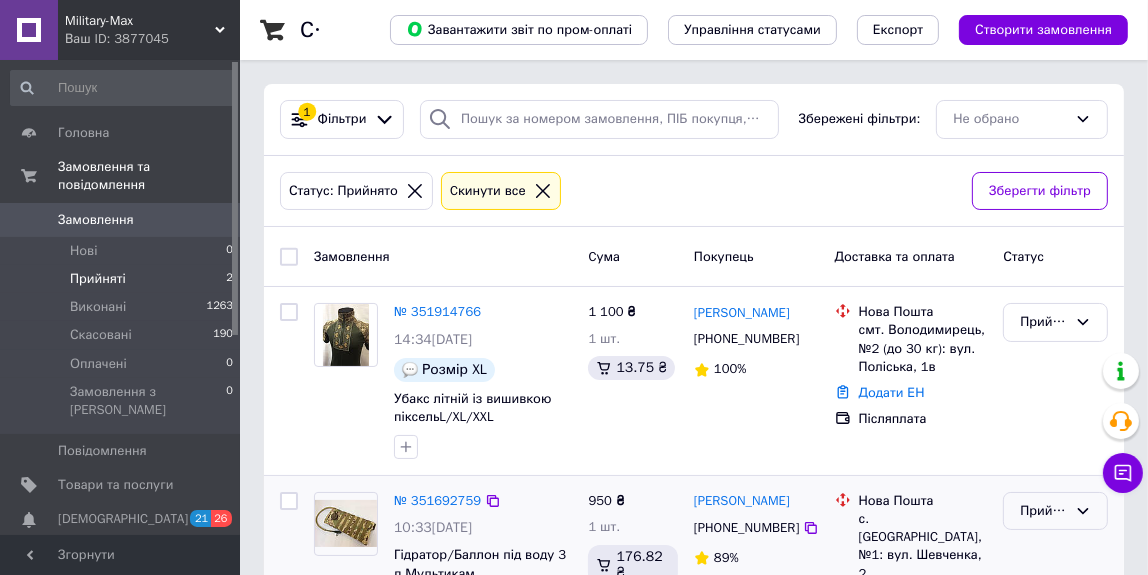 click 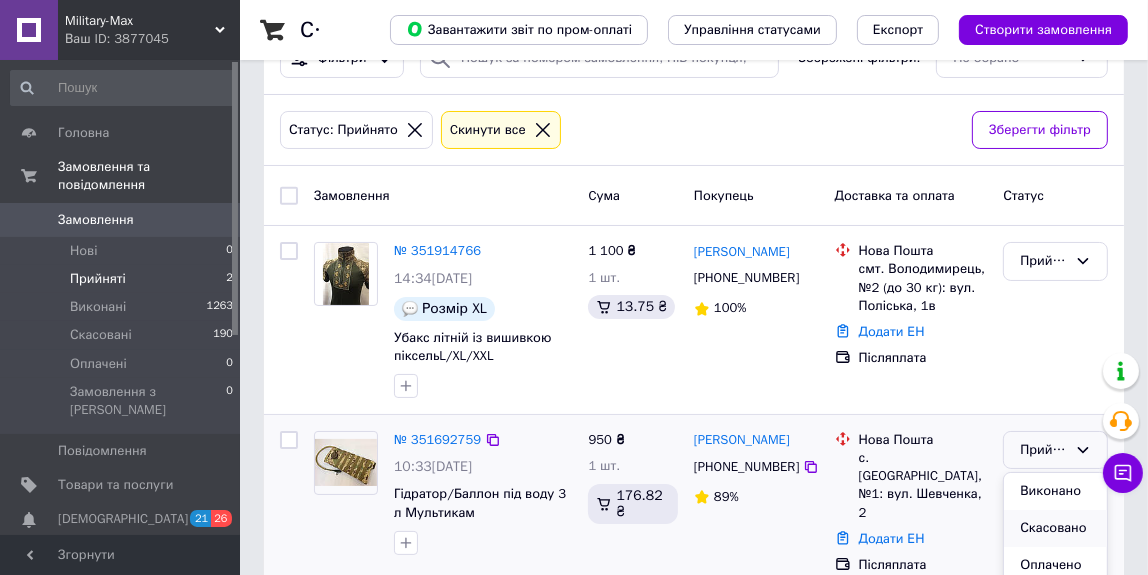 scroll, scrollTop: 80, scrollLeft: 0, axis: vertical 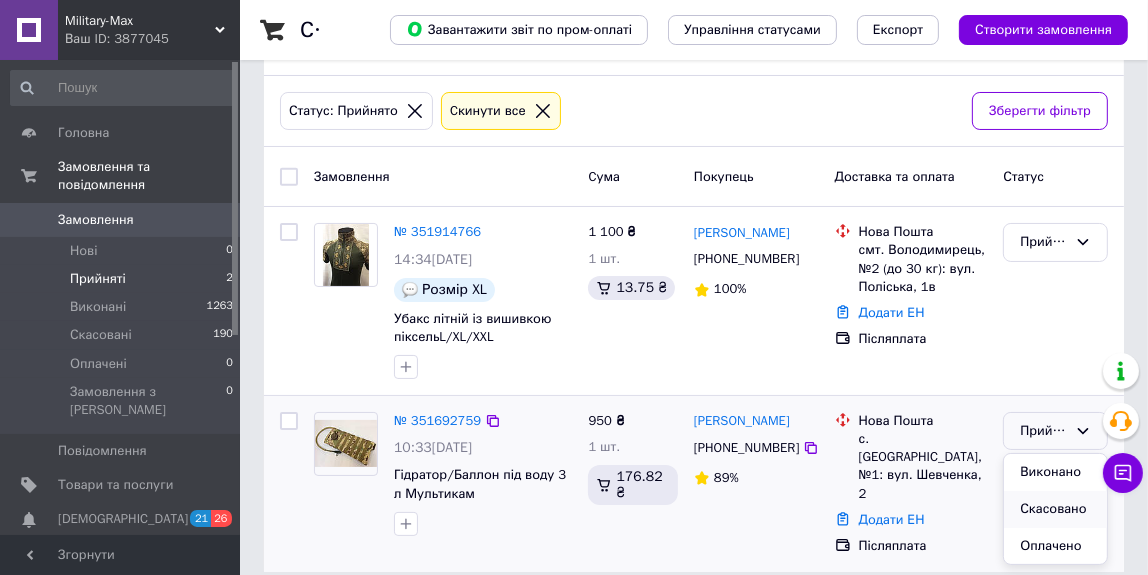 click on "Скасовано" at bounding box center [1055, 509] 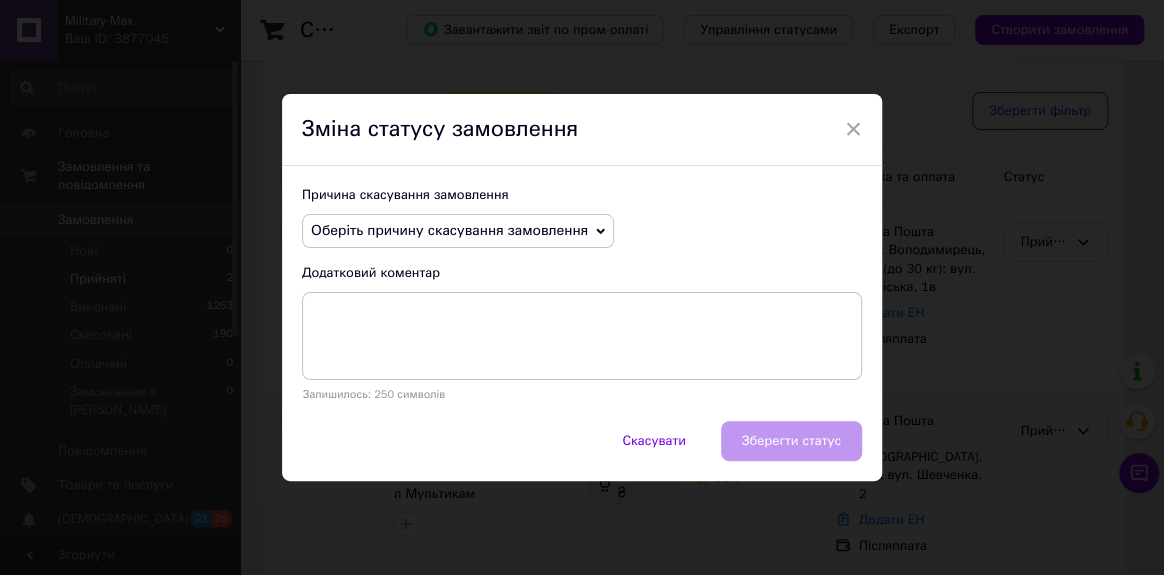 click 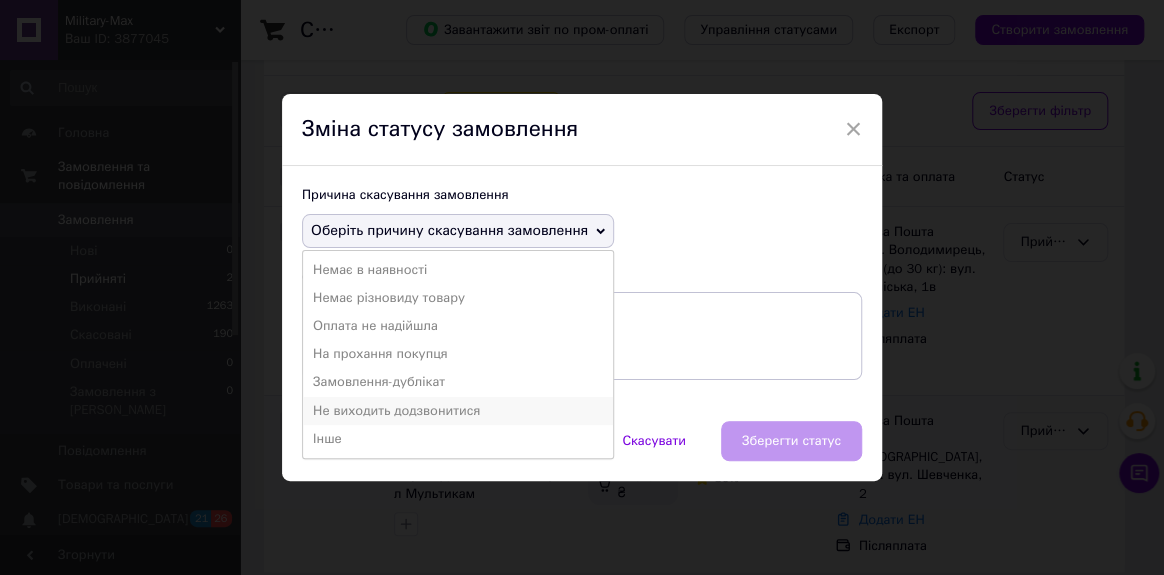 click on "Не виходить додзвонитися" at bounding box center [458, 411] 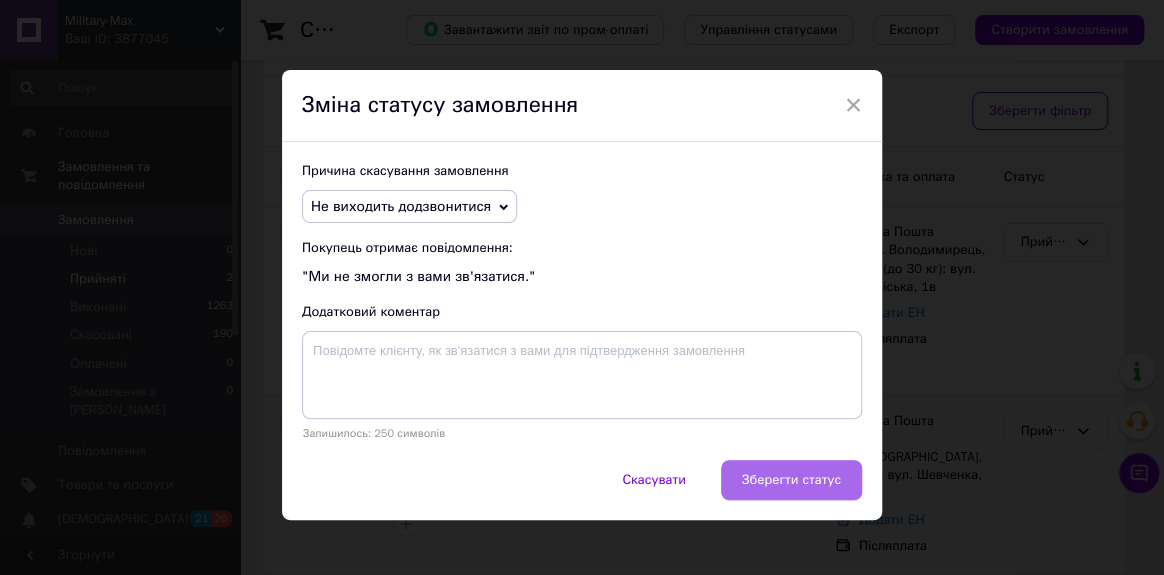 click on "Зберегти статус" at bounding box center (791, 480) 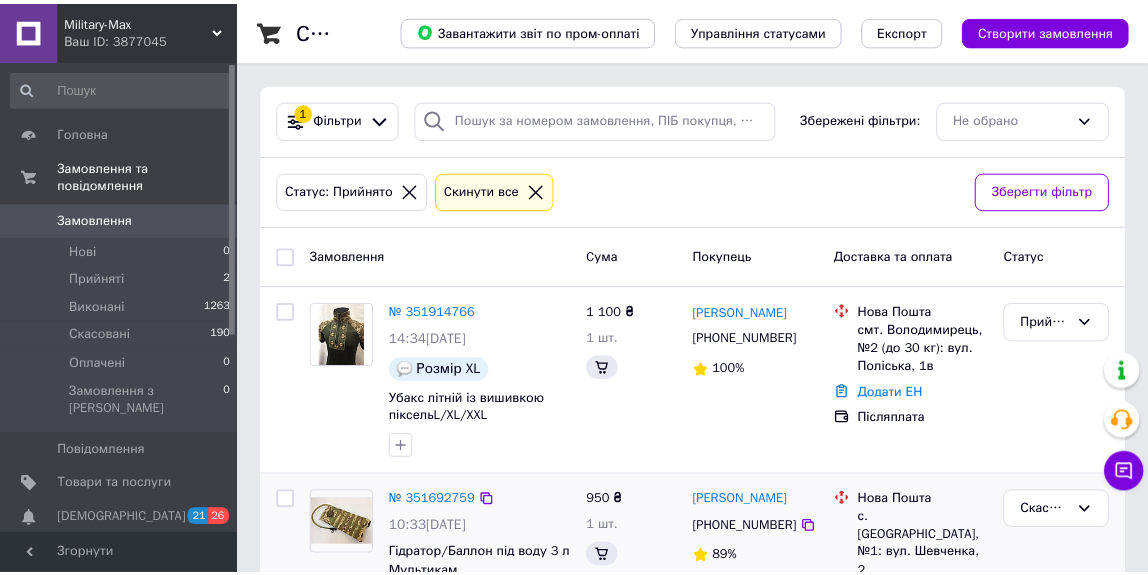 scroll, scrollTop: 80, scrollLeft: 0, axis: vertical 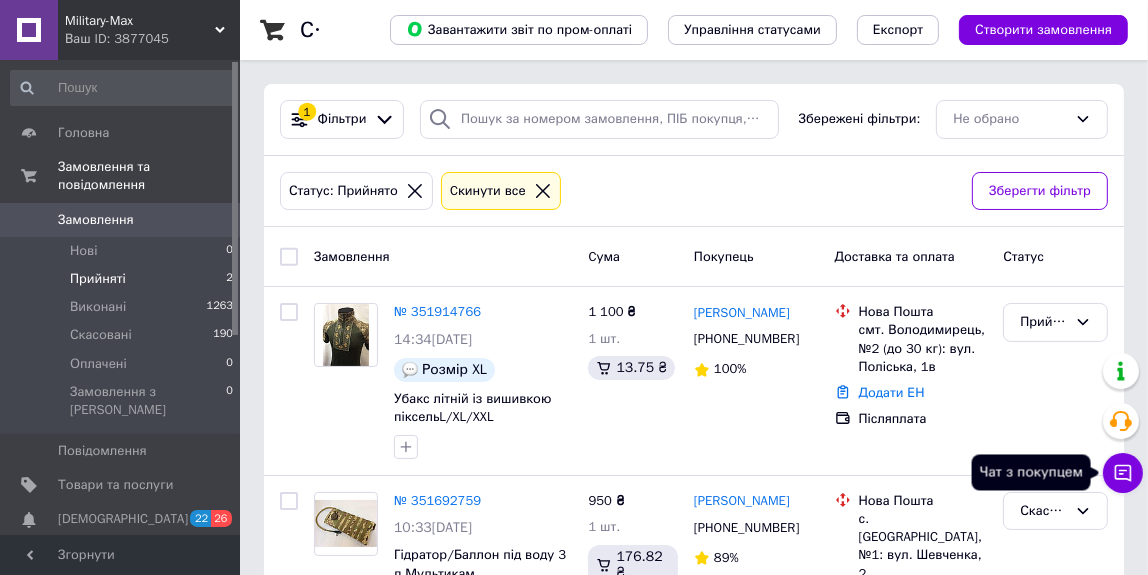 click 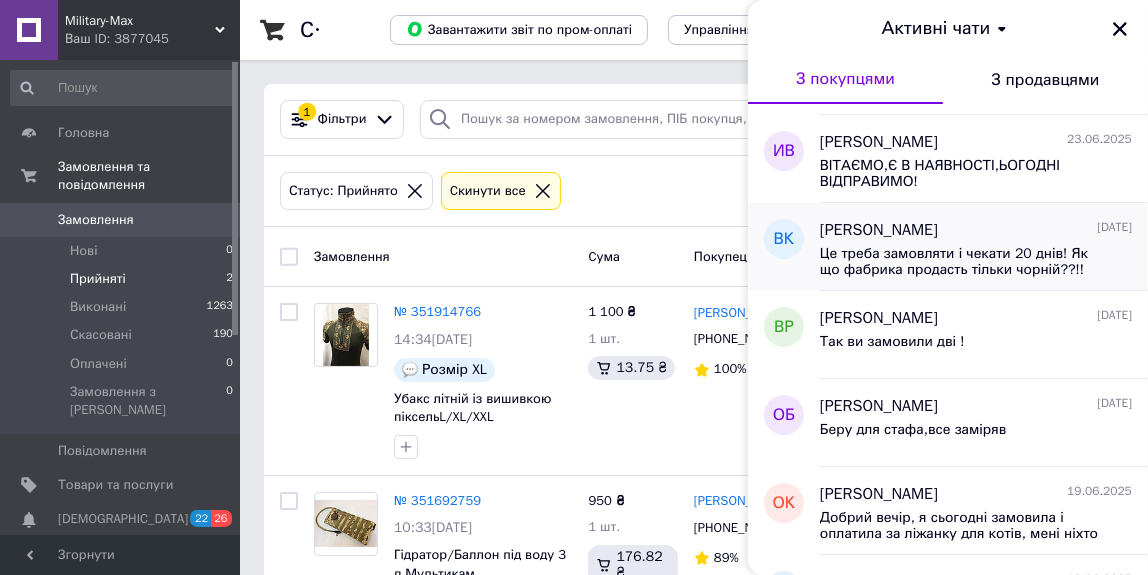 scroll, scrollTop: 1000, scrollLeft: 0, axis: vertical 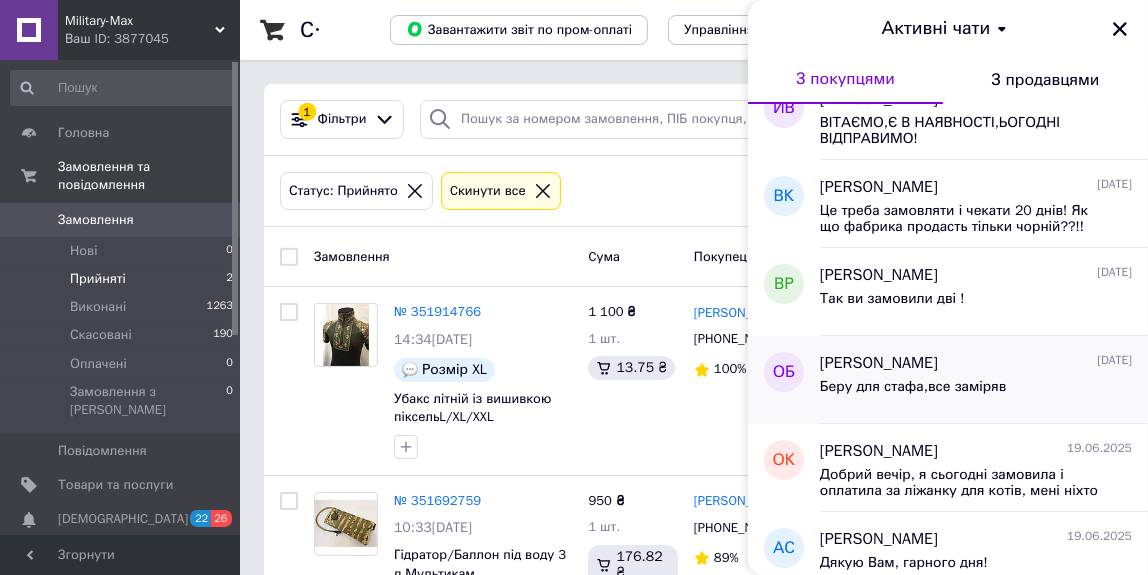 click on "Беру для стафа,все заміряв" at bounding box center [976, 391] 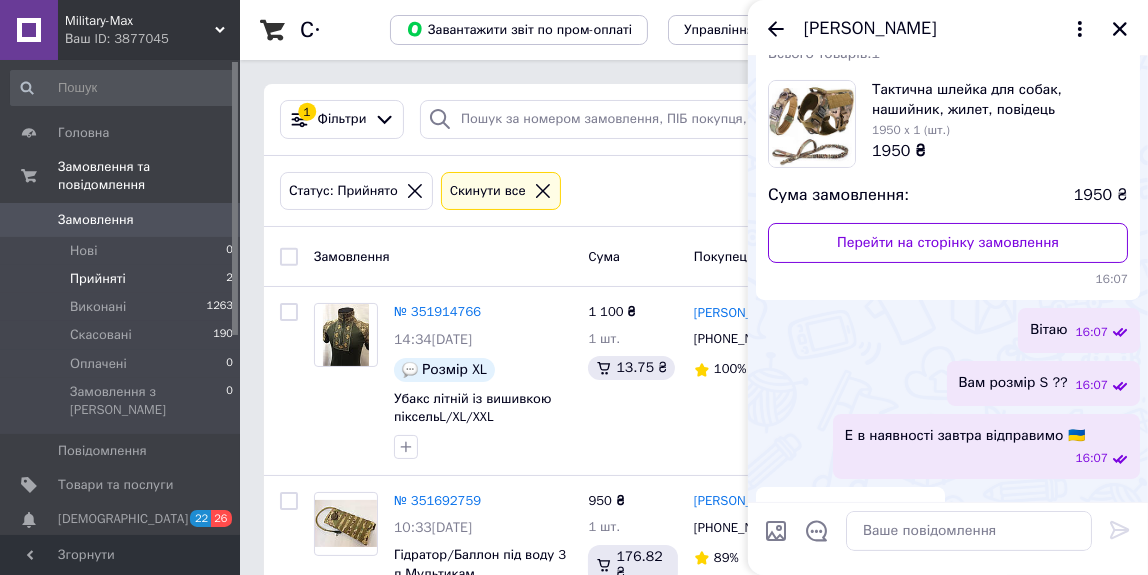 scroll, scrollTop: 12, scrollLeft: 0, axis: vertical 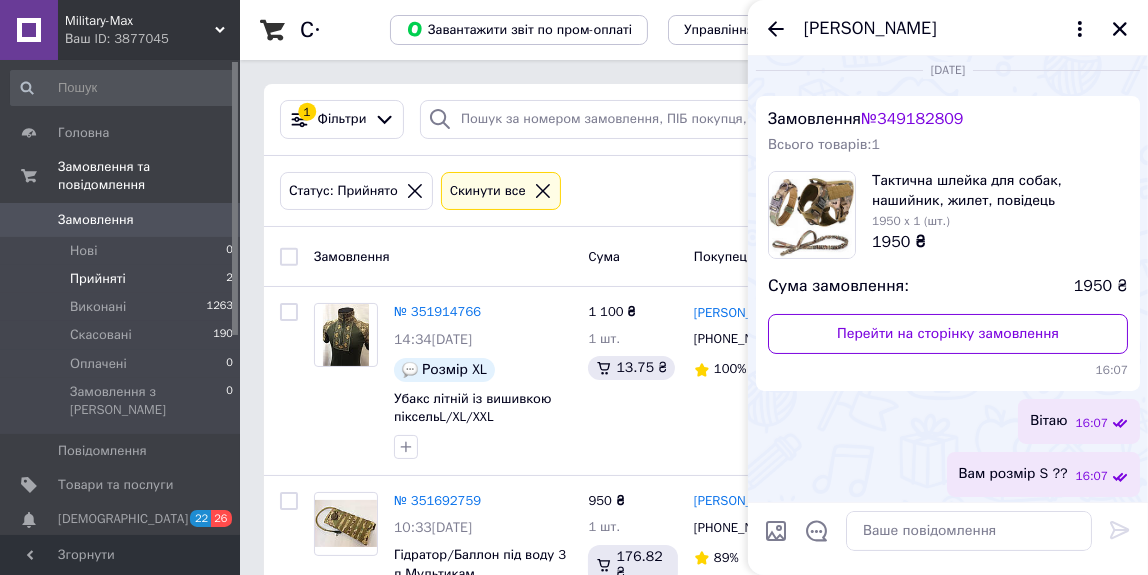 click on "Тактична шлейка для собак, нашийник, жилет, повідець Мультикам" at bounding box center [1000, 191] 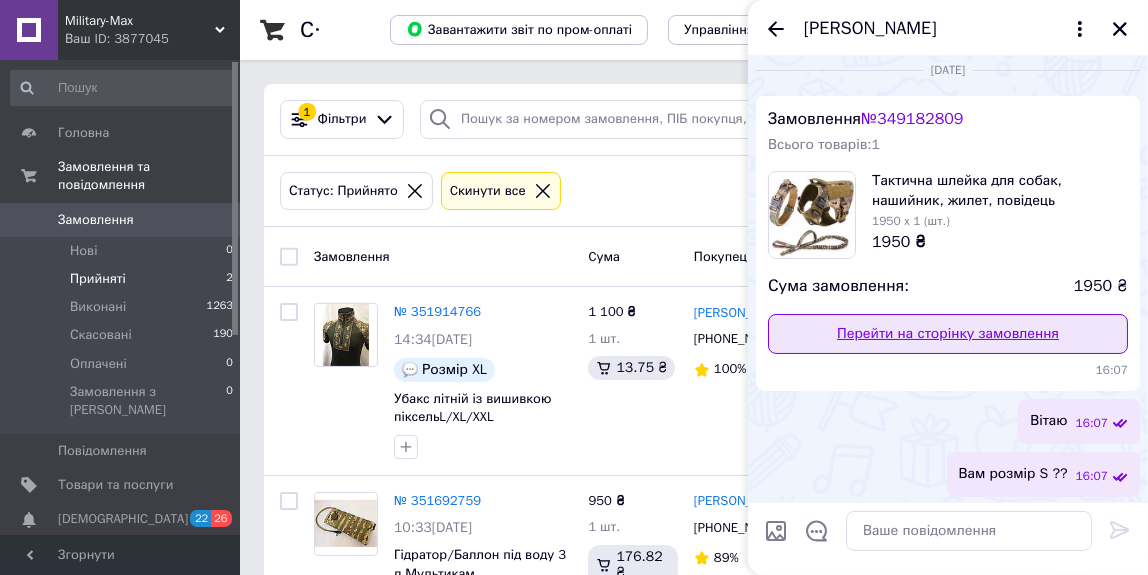 click on "Перейти на сторінку замовлення" at bounding box center [948, 334] 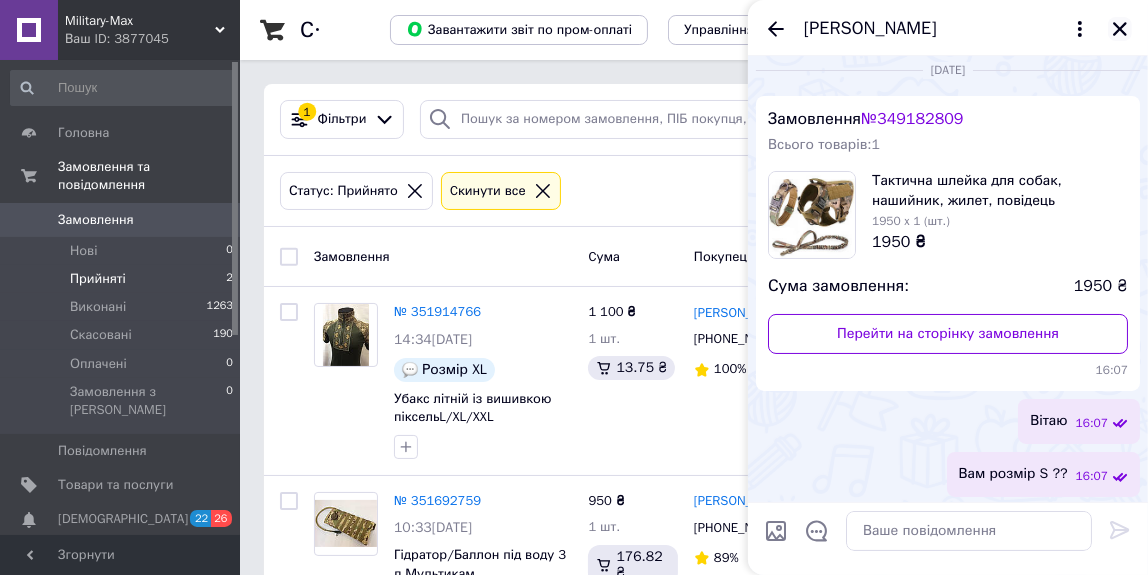 click 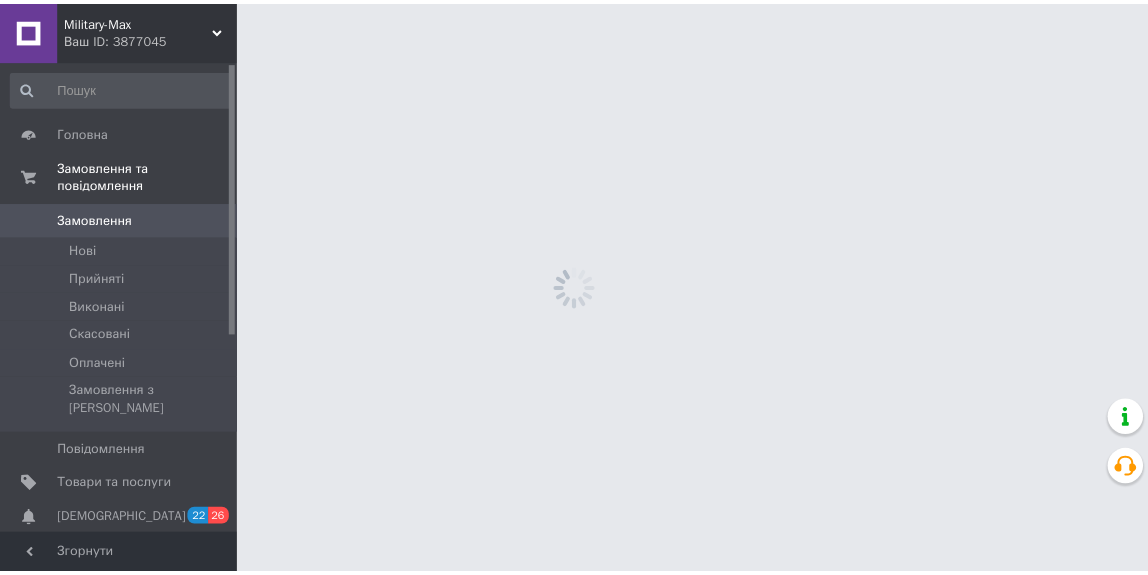 scroll, scrollTop: 0, scrollLeft: 0, axis: both 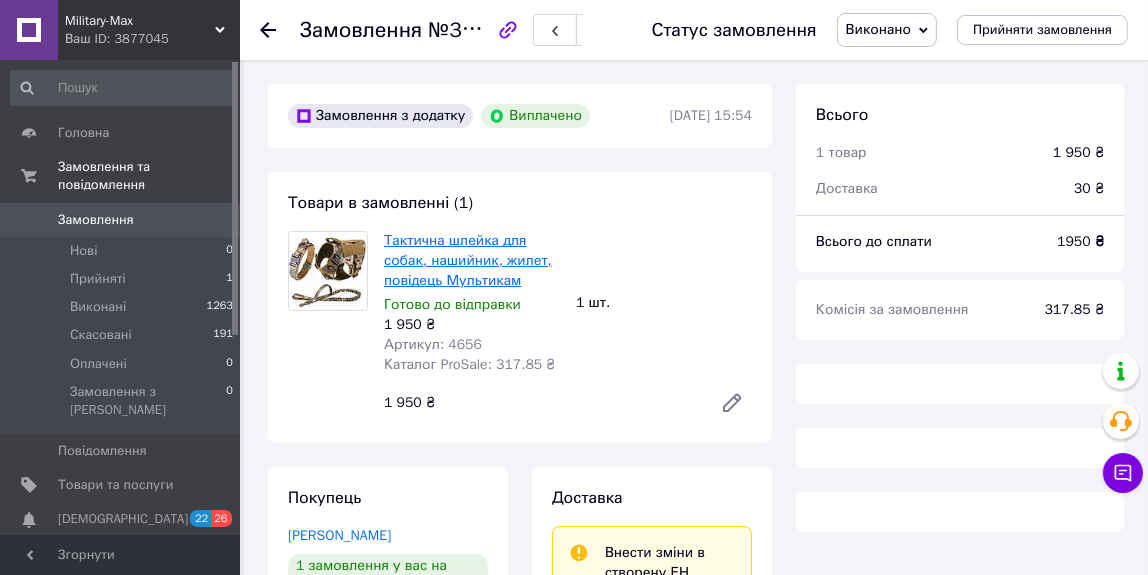 click on "Тактична шлейка для собак, нашийник, жилет, повідець Мультикам" at bounding box center (468, 260) 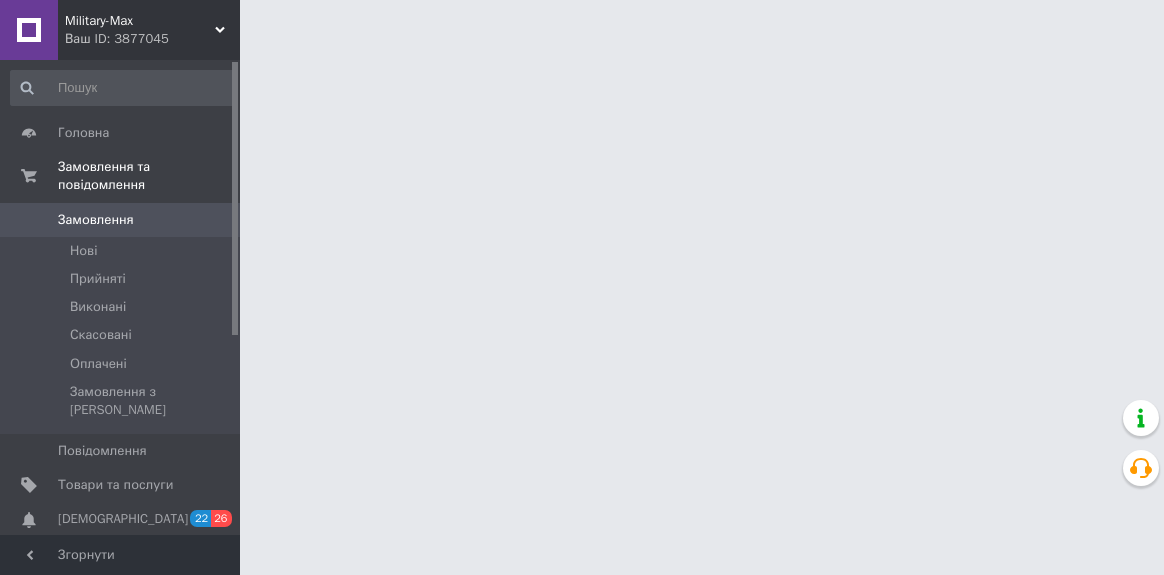 scroll, scrollTop: 0, scrollLeft: 0, axis: both 